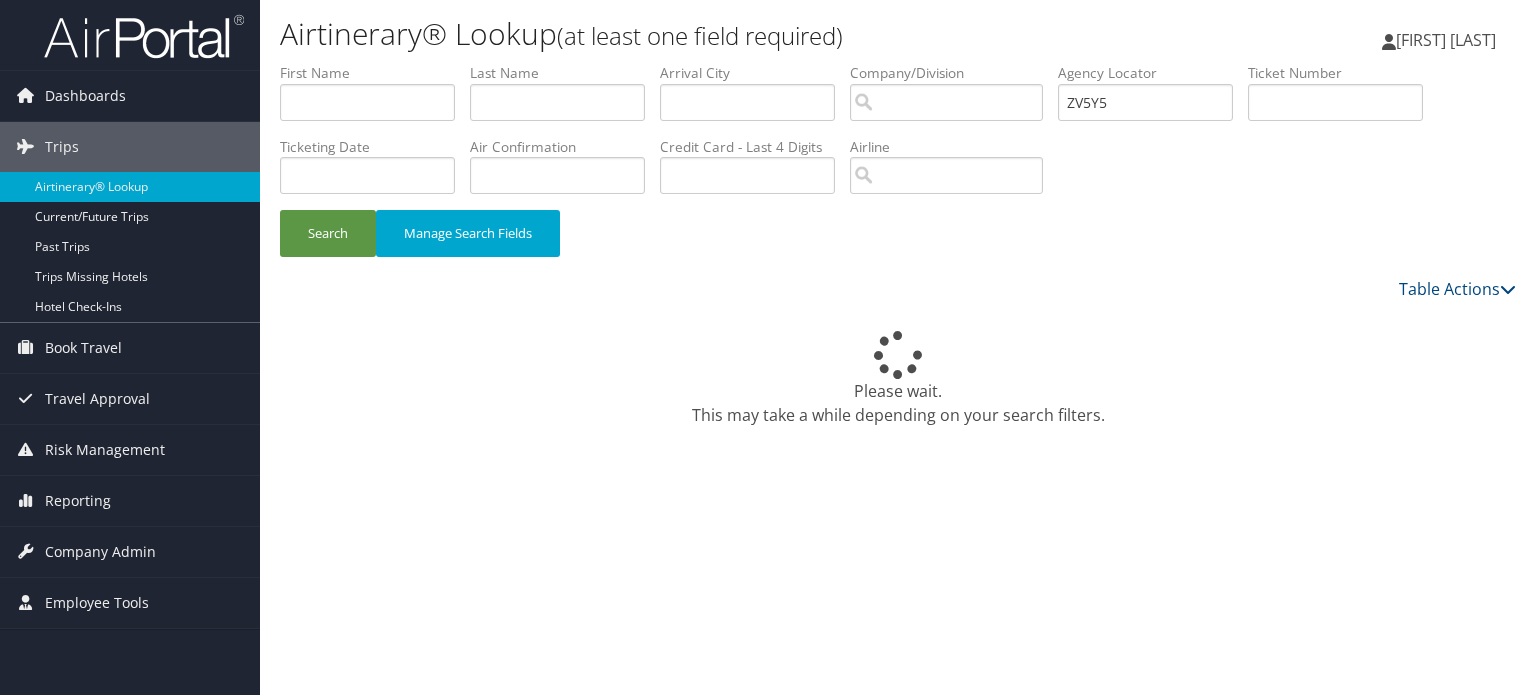 scroll, scrollTop: 0, scrollLeft: 0, axis: both 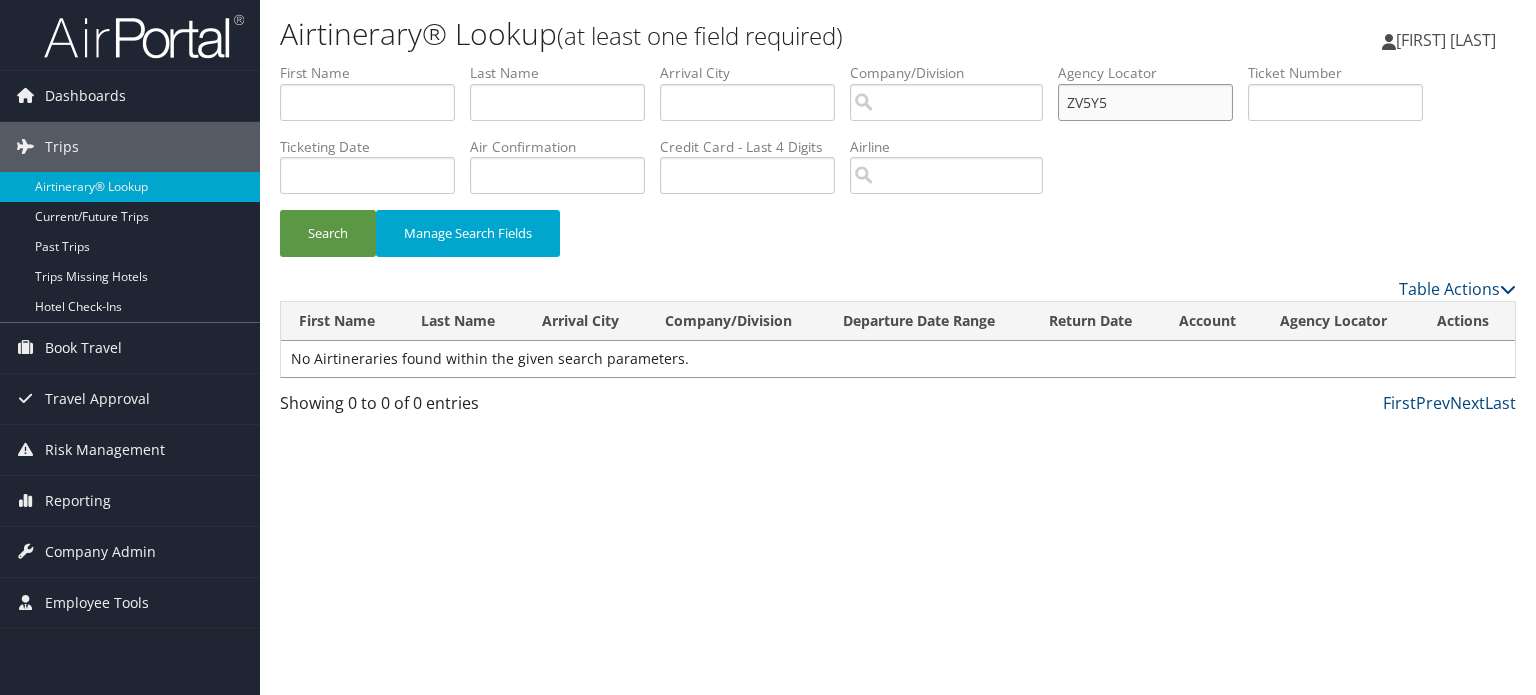 click on "ZV5Y5" at bounding box center [1145, 102] 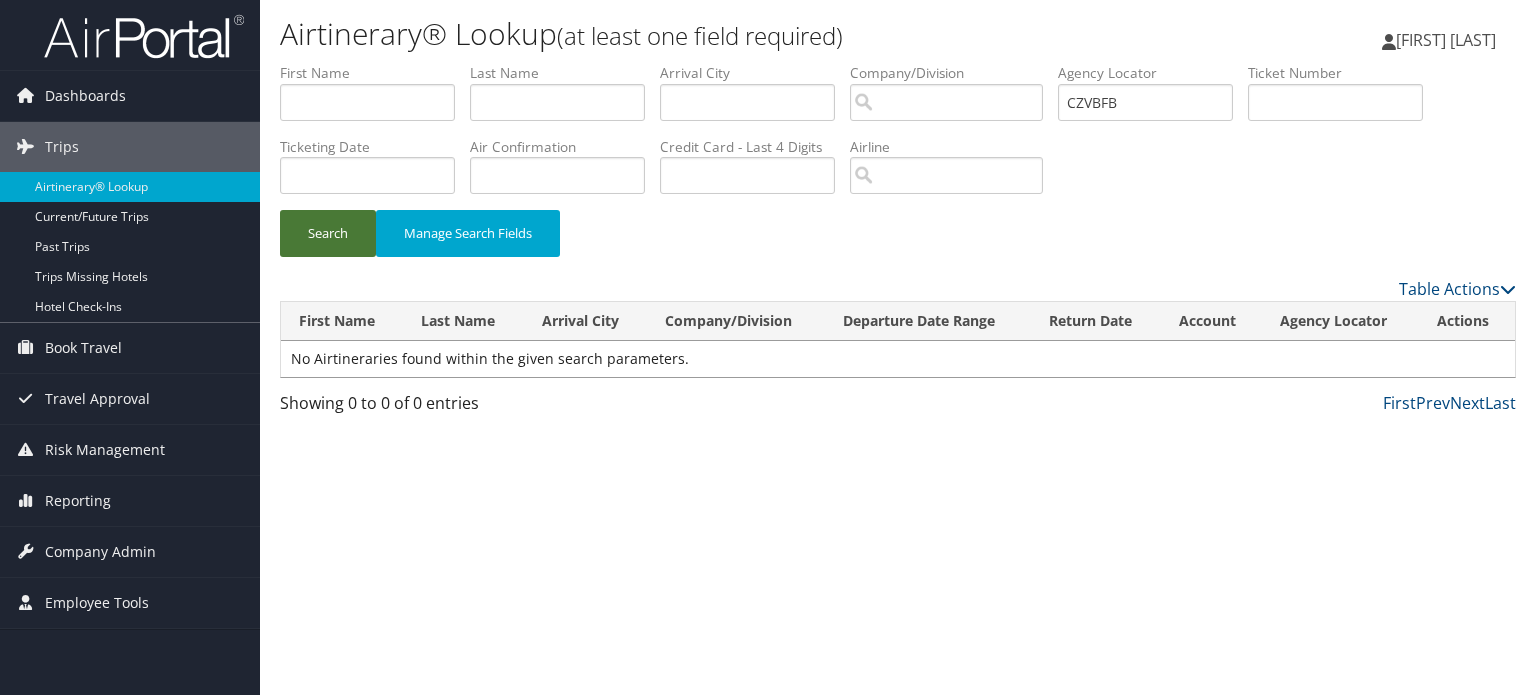 click on "Search" at bounding box center (328, 233) 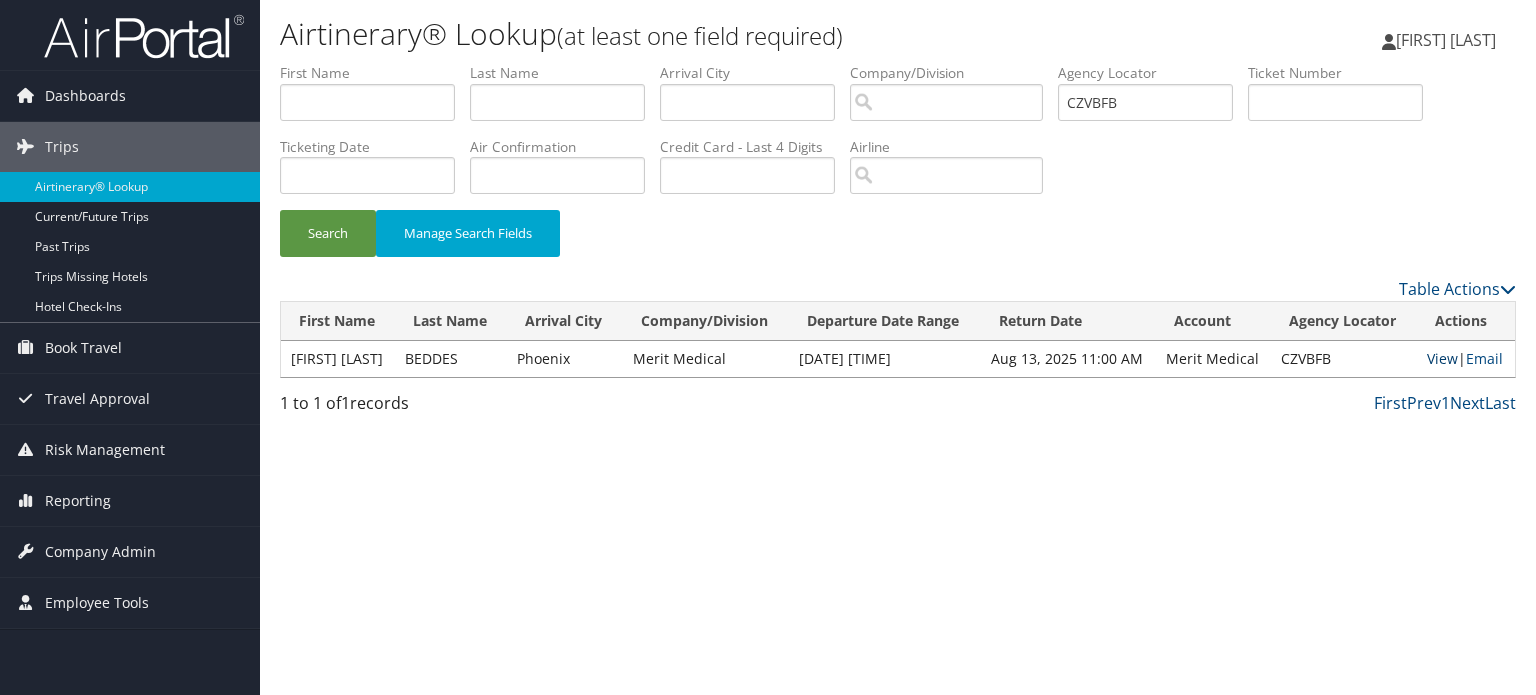 click on "View" at bounding box center [1442, 358] 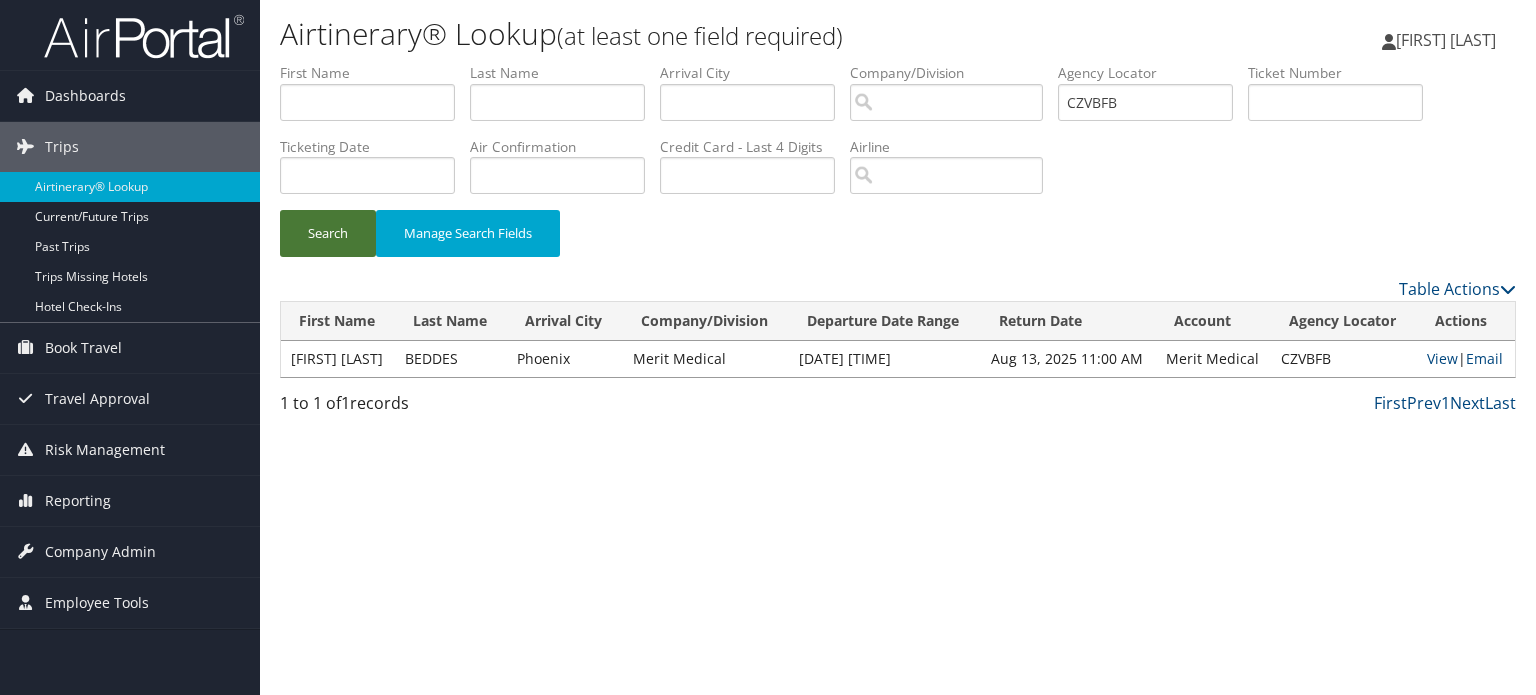 click on "Search" at bounding box center [328, 233] 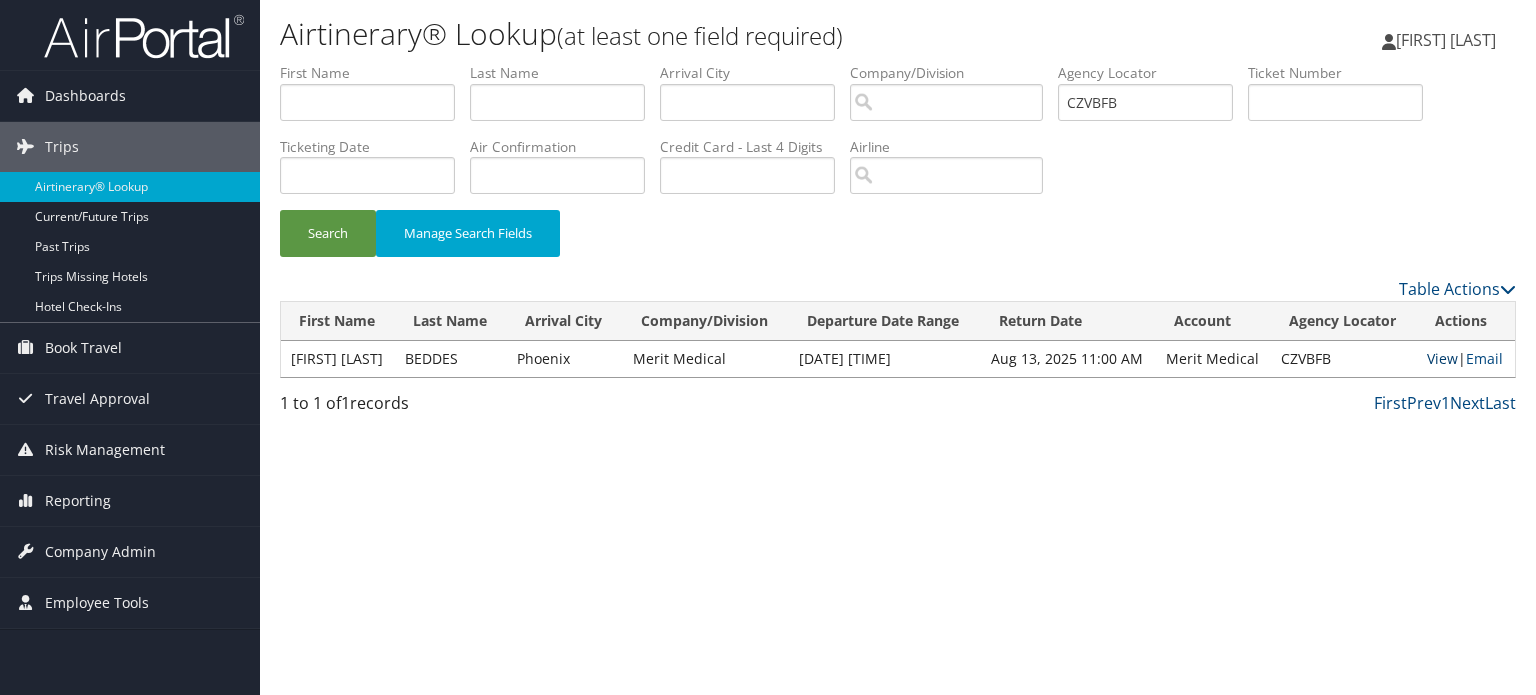 click on "View" at bounding box center (1442, 358) 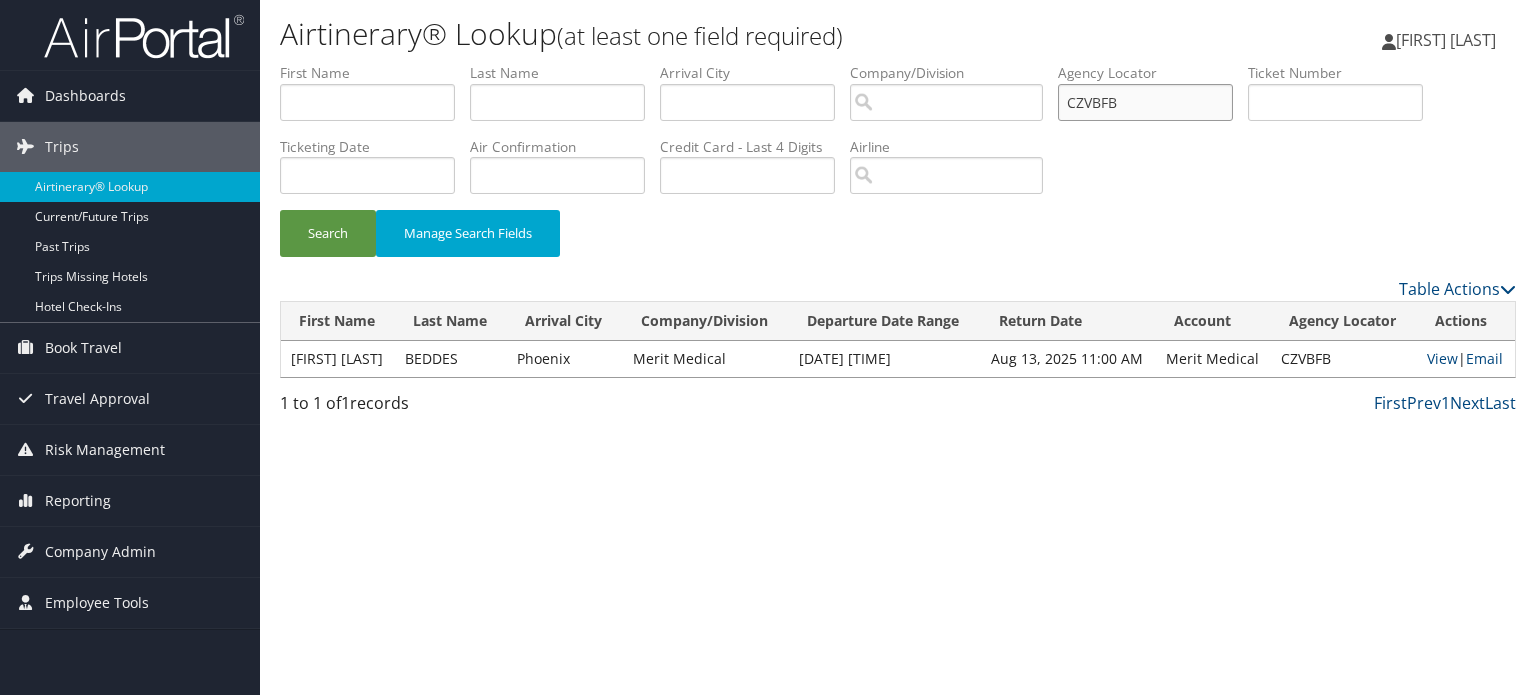 click on "CZVBFB" at bounding box center (1145, 102) 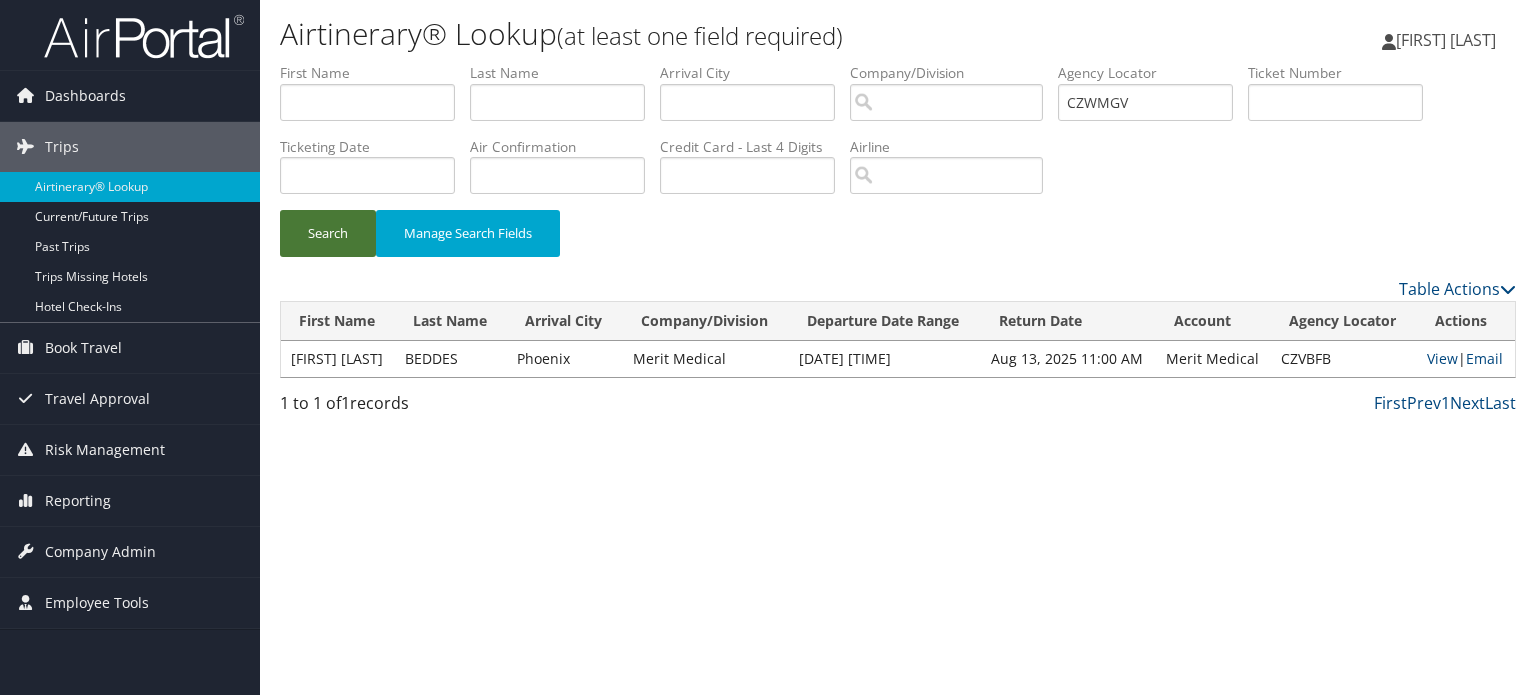 click on "Search" at bounding box center [328, 233] 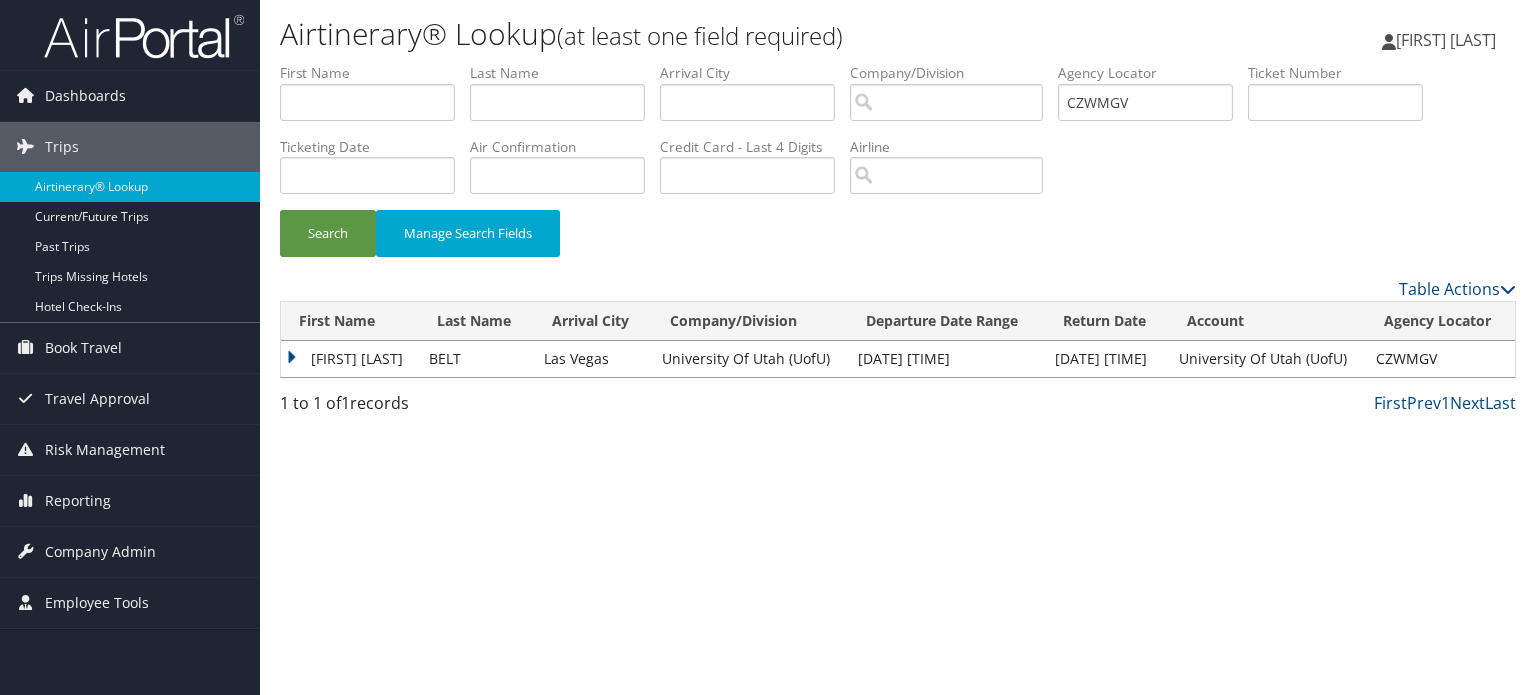 click on "DAVID RYAN" at bounding box center [350, 359] 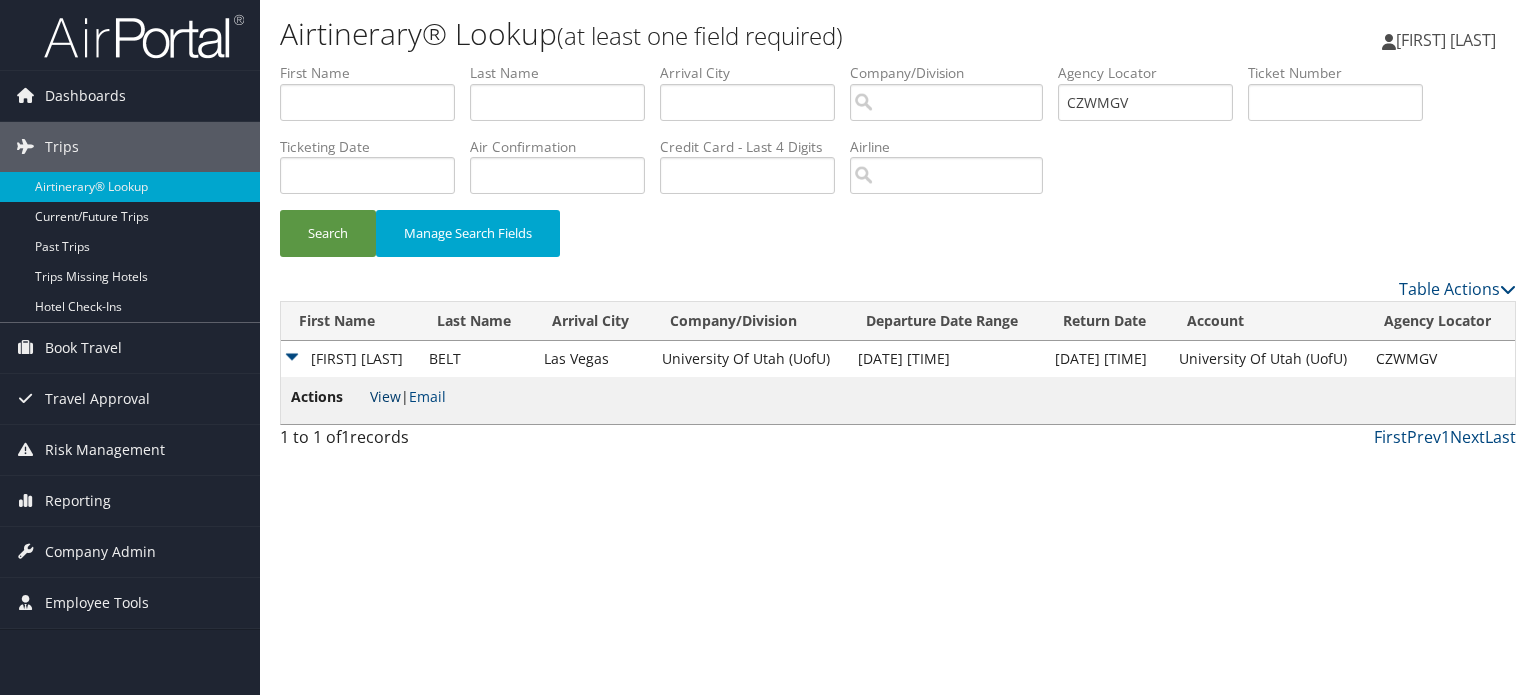 click on "View" at bounding box center [385, 396] 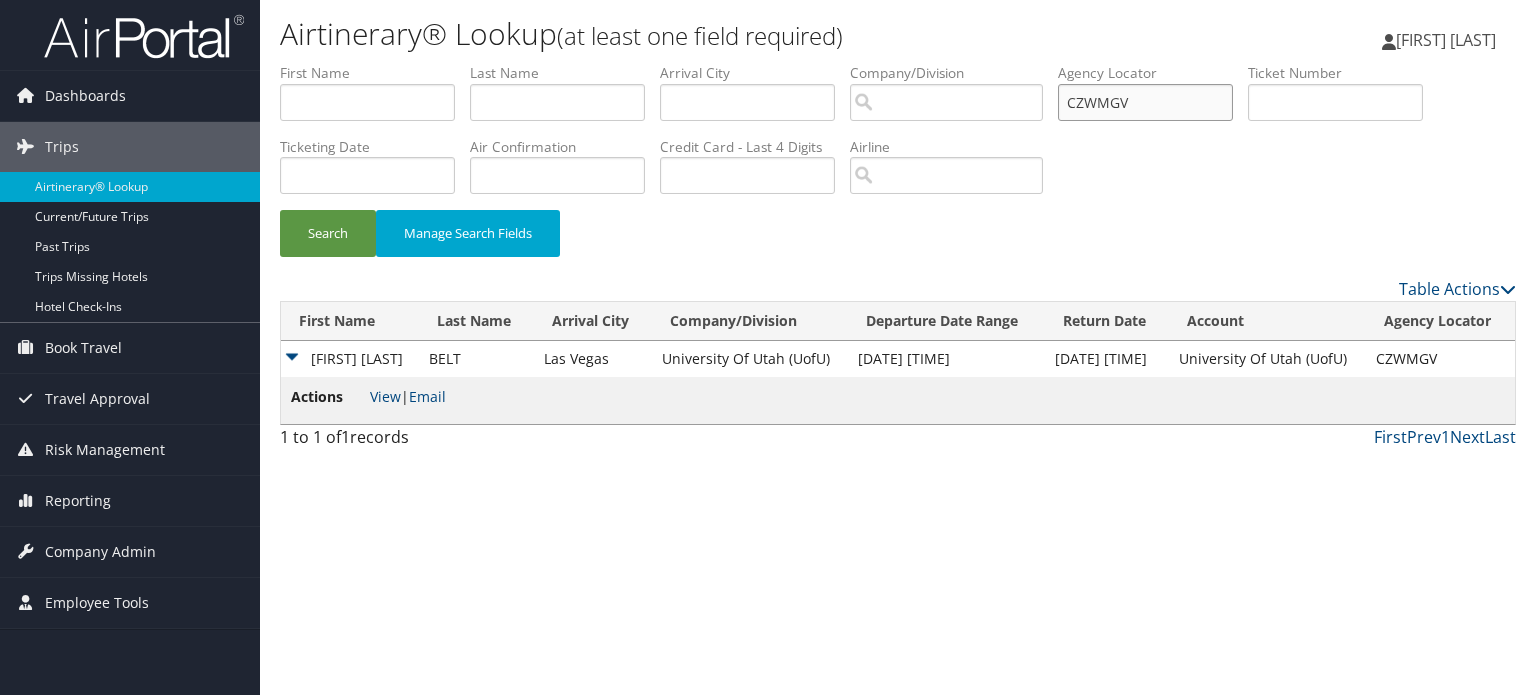 click on "CZWMGV" at bounding box center [1145, 102] 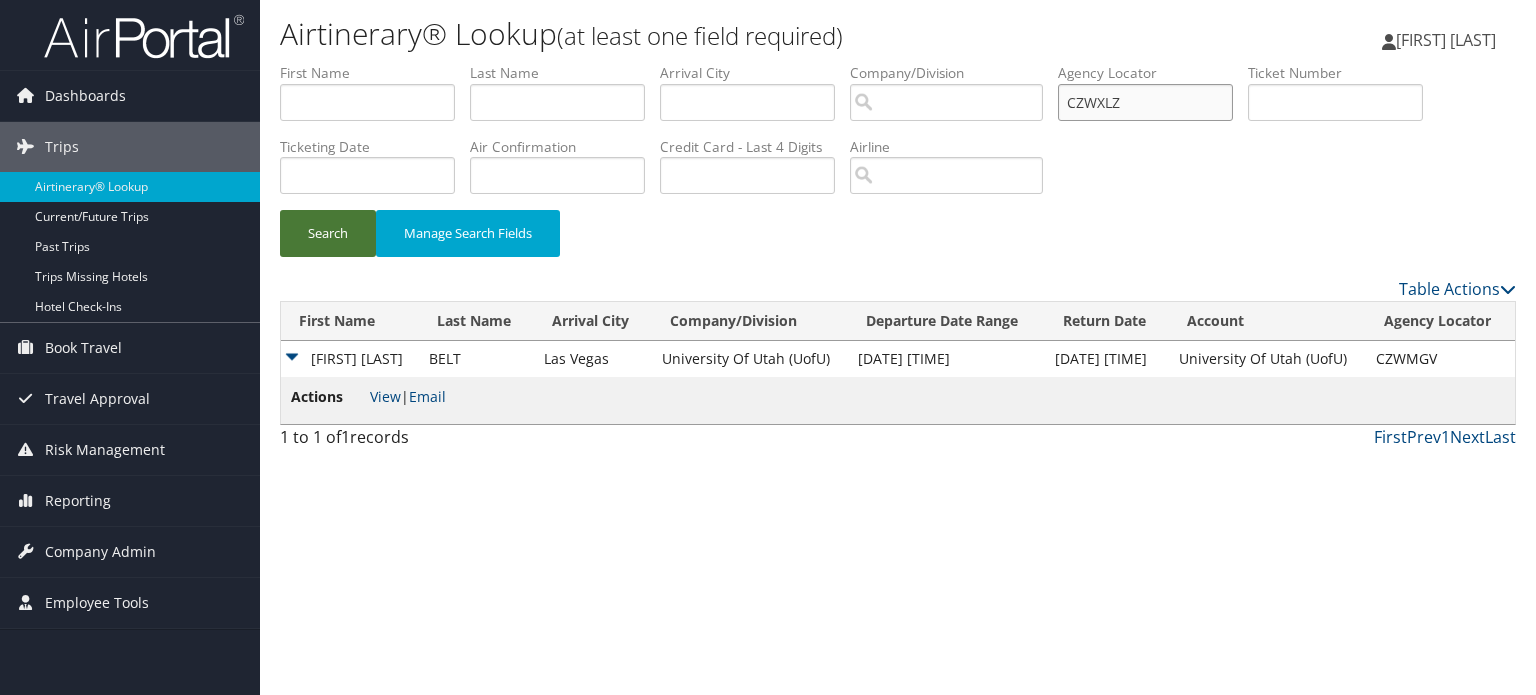 type on "CZWXLZ" 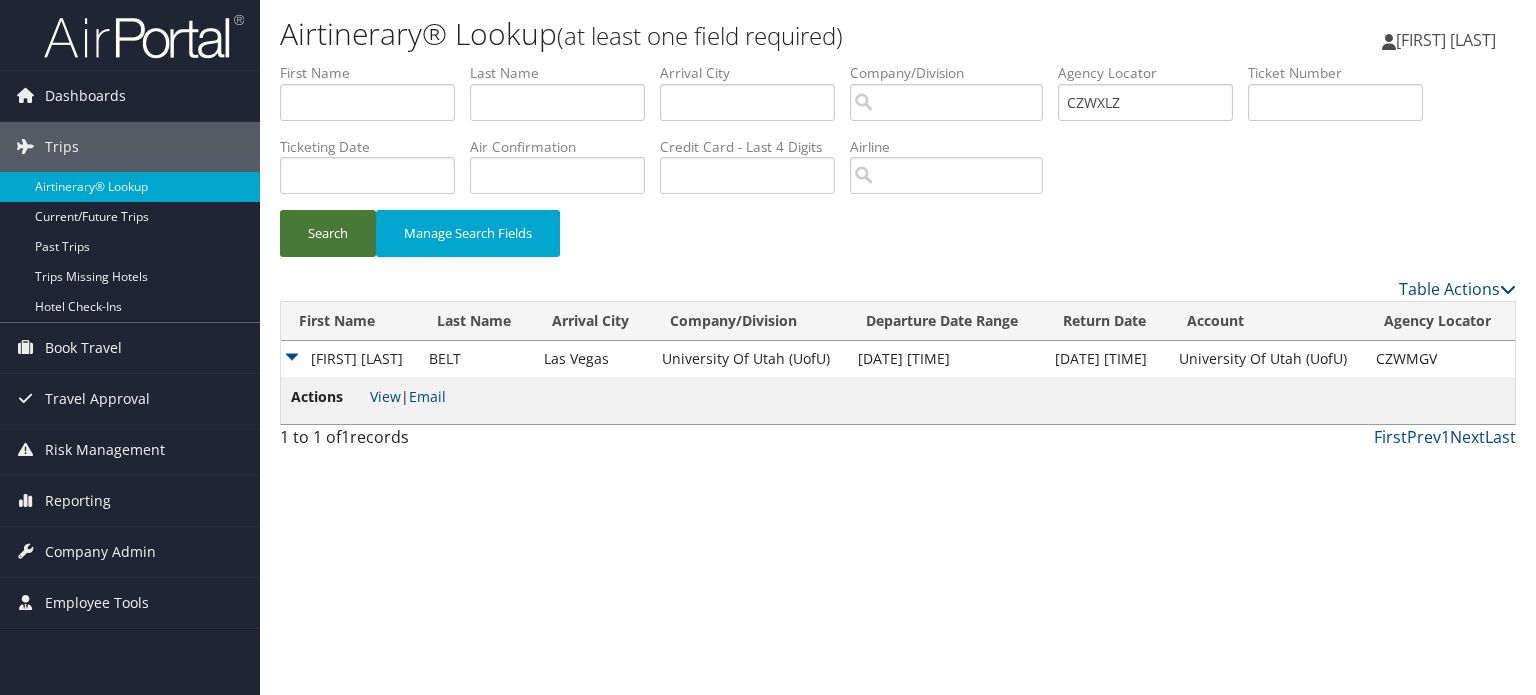 click on "Search" at bounding box center (328, 233) 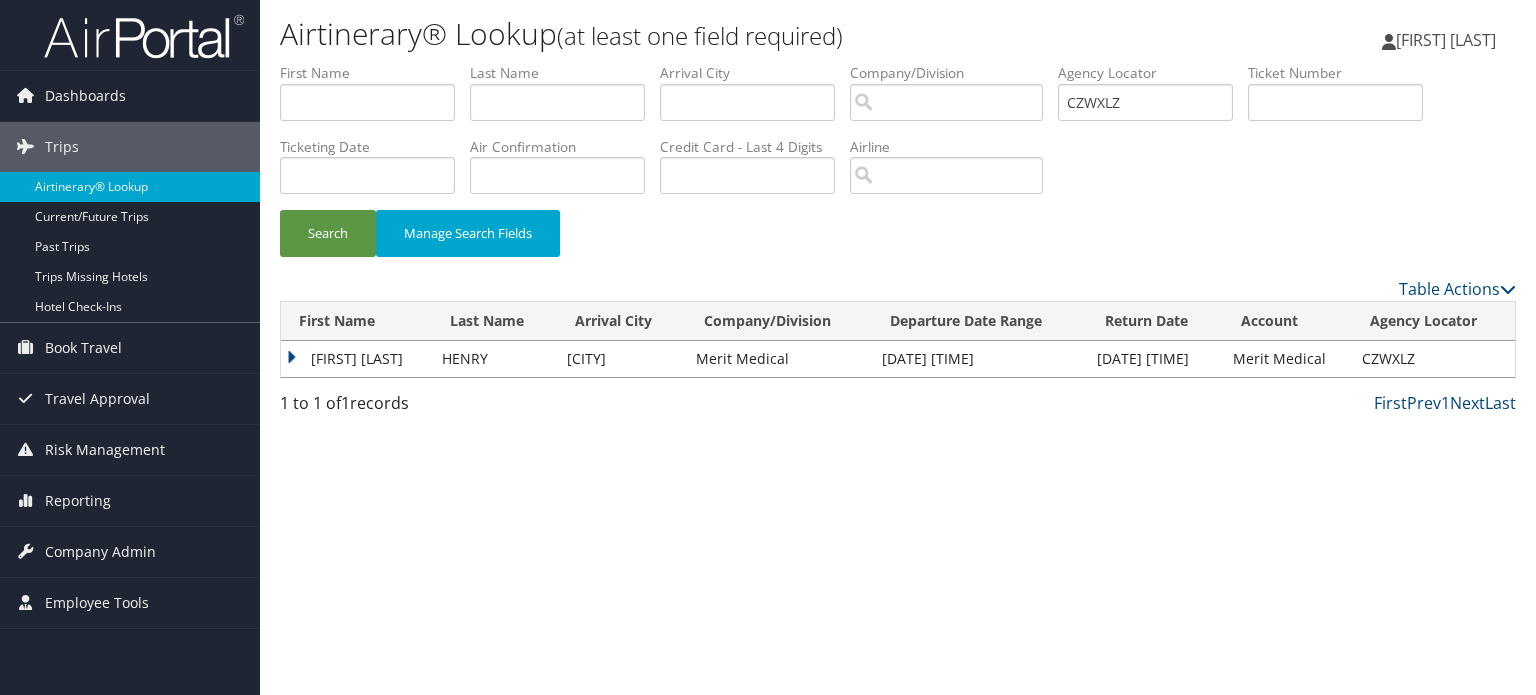 click on "RANDAL SHANE" at bounding box center [356, 359] 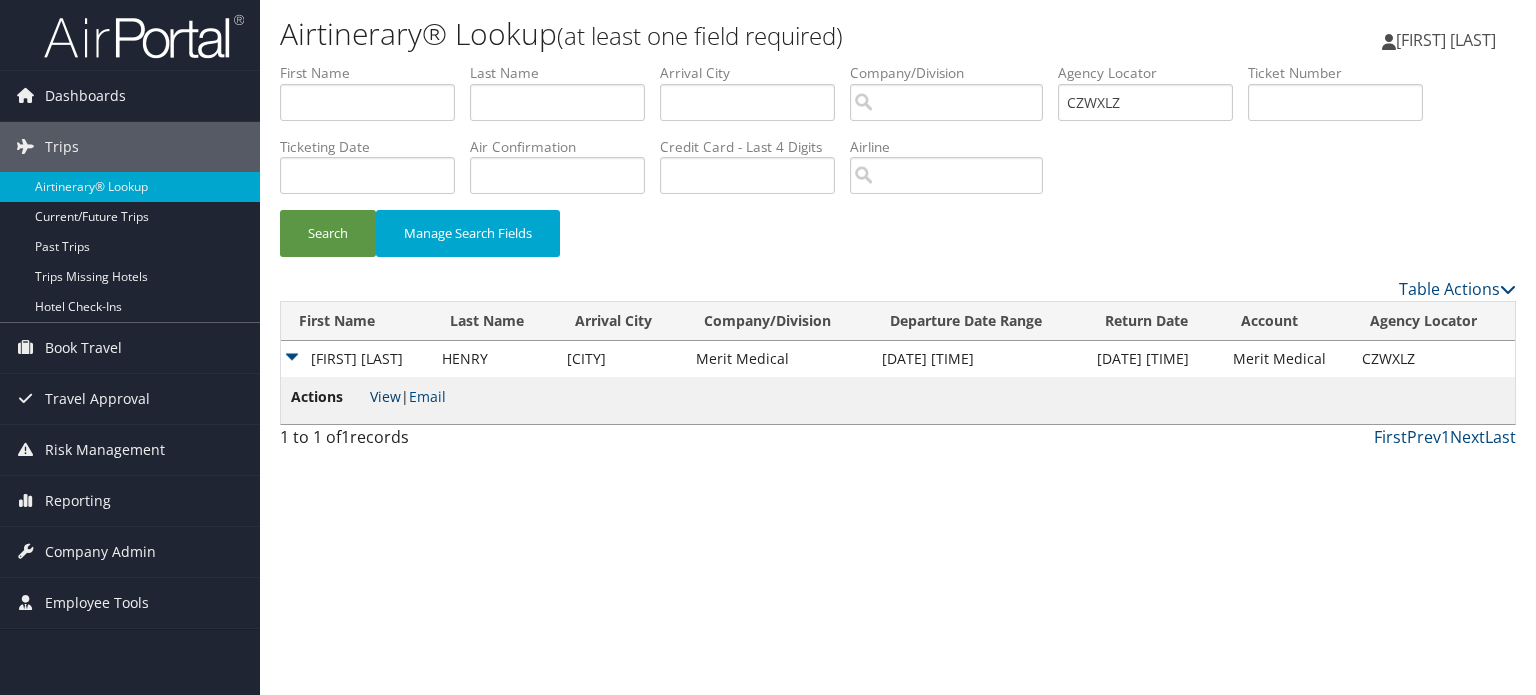 click on "View" at bounding box center (385, 396) 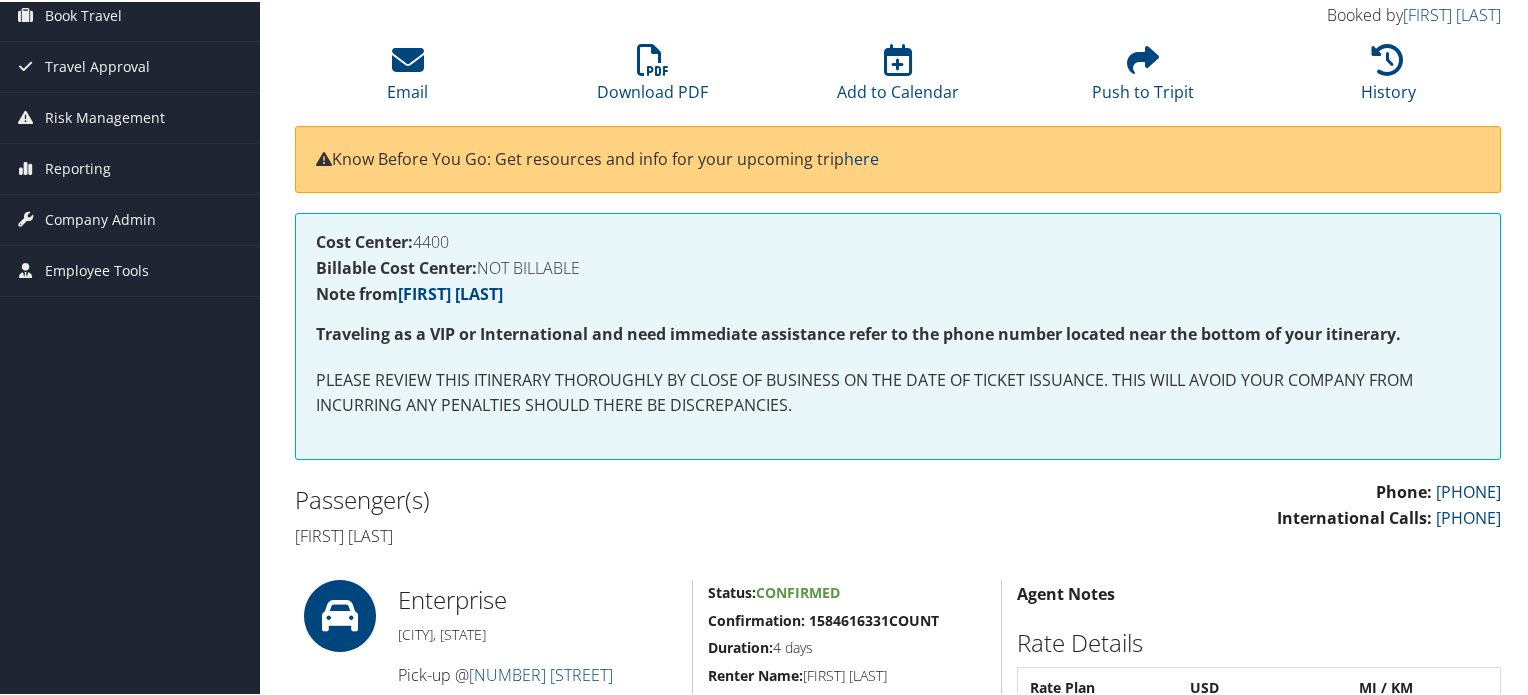 scroll, scrollTop: 0, scrollLeft: 0, axis: both 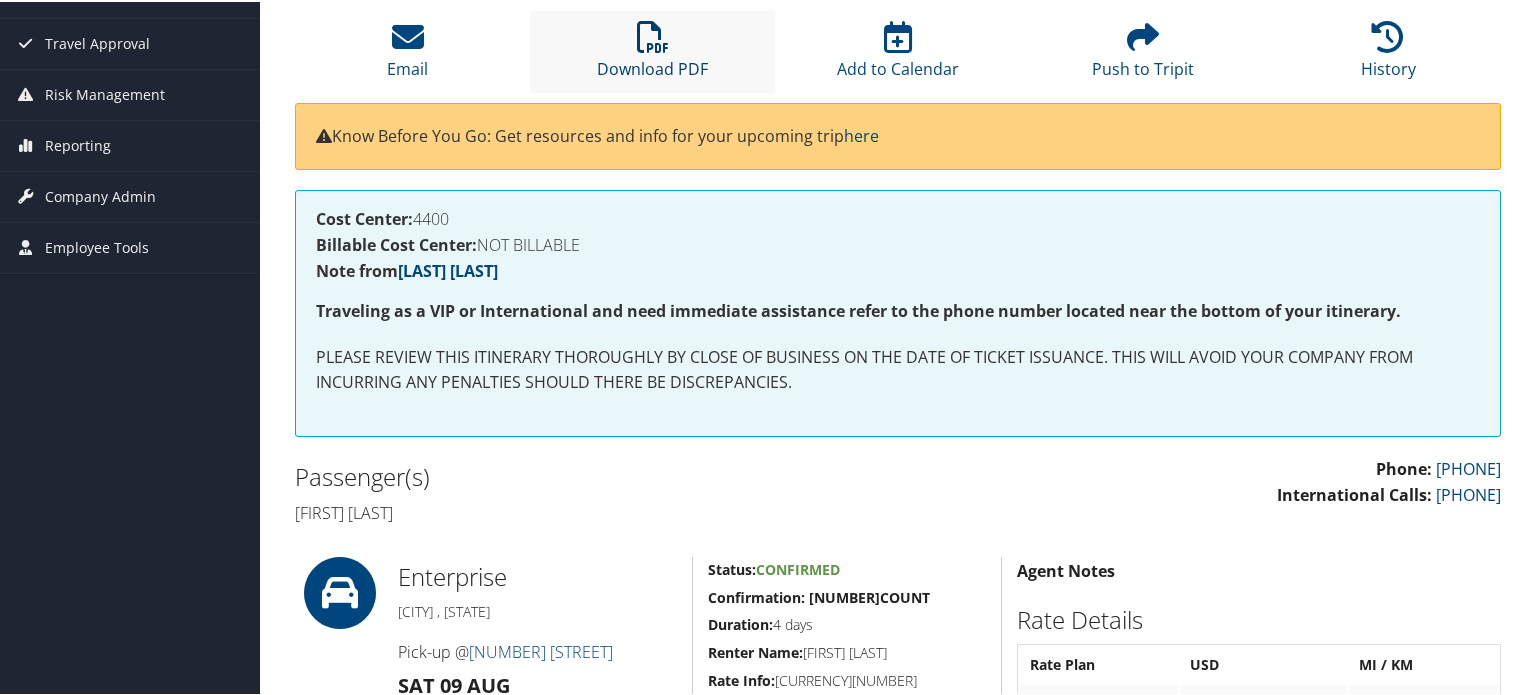 click on "Download PDF" at bounding box center (652, 49) 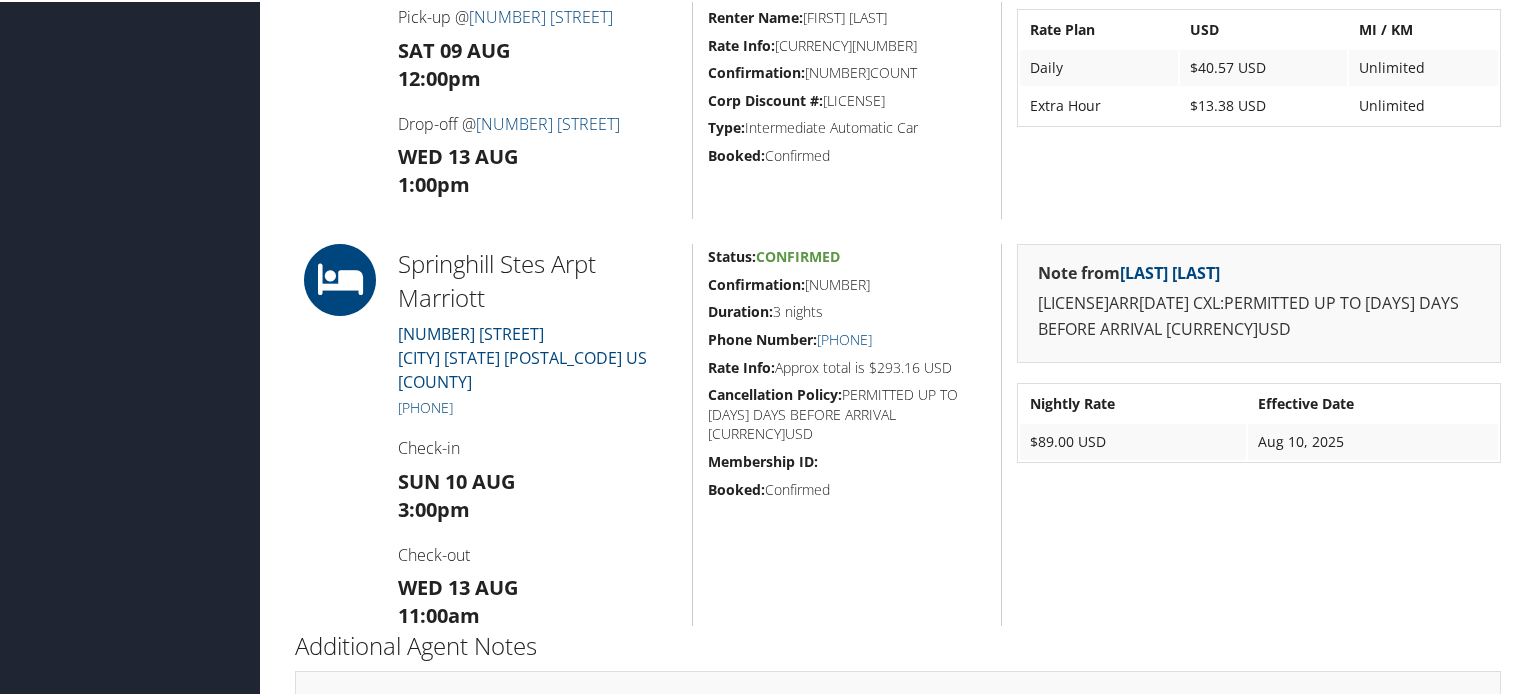 scroll, scrollTop: 843, scrollLeft: 0, axis: vertical 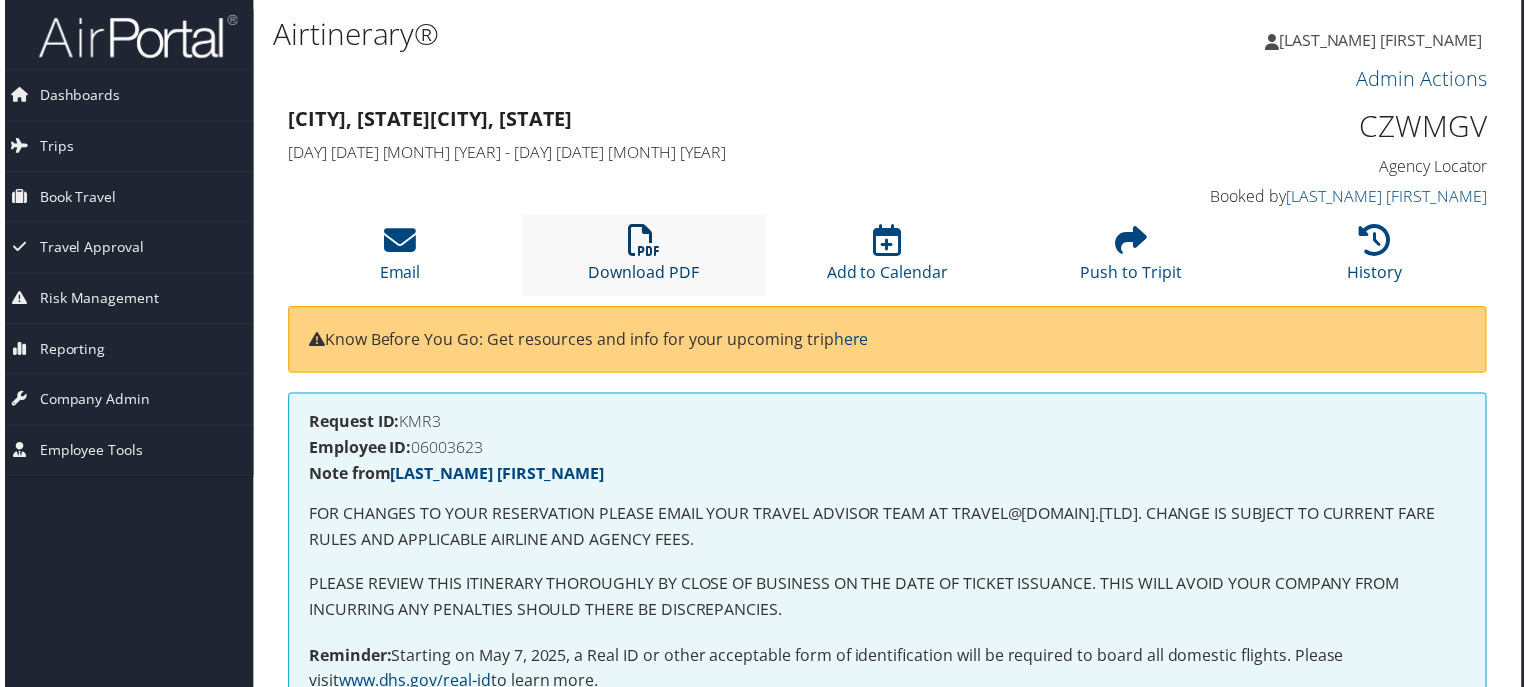click on "Download PDF" at bounding box center [642, 261] 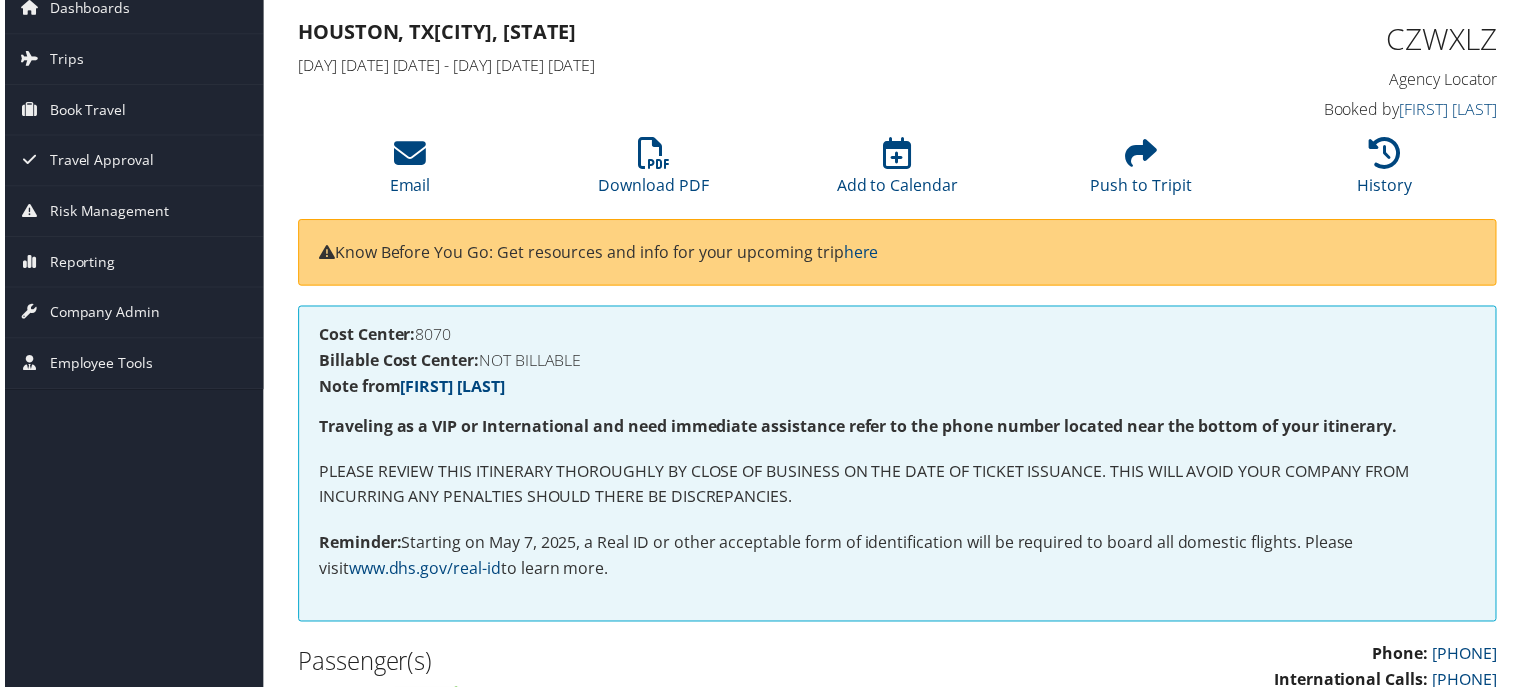scroll, scrollTop: 83, scrollLeft: 0, axis: vertical 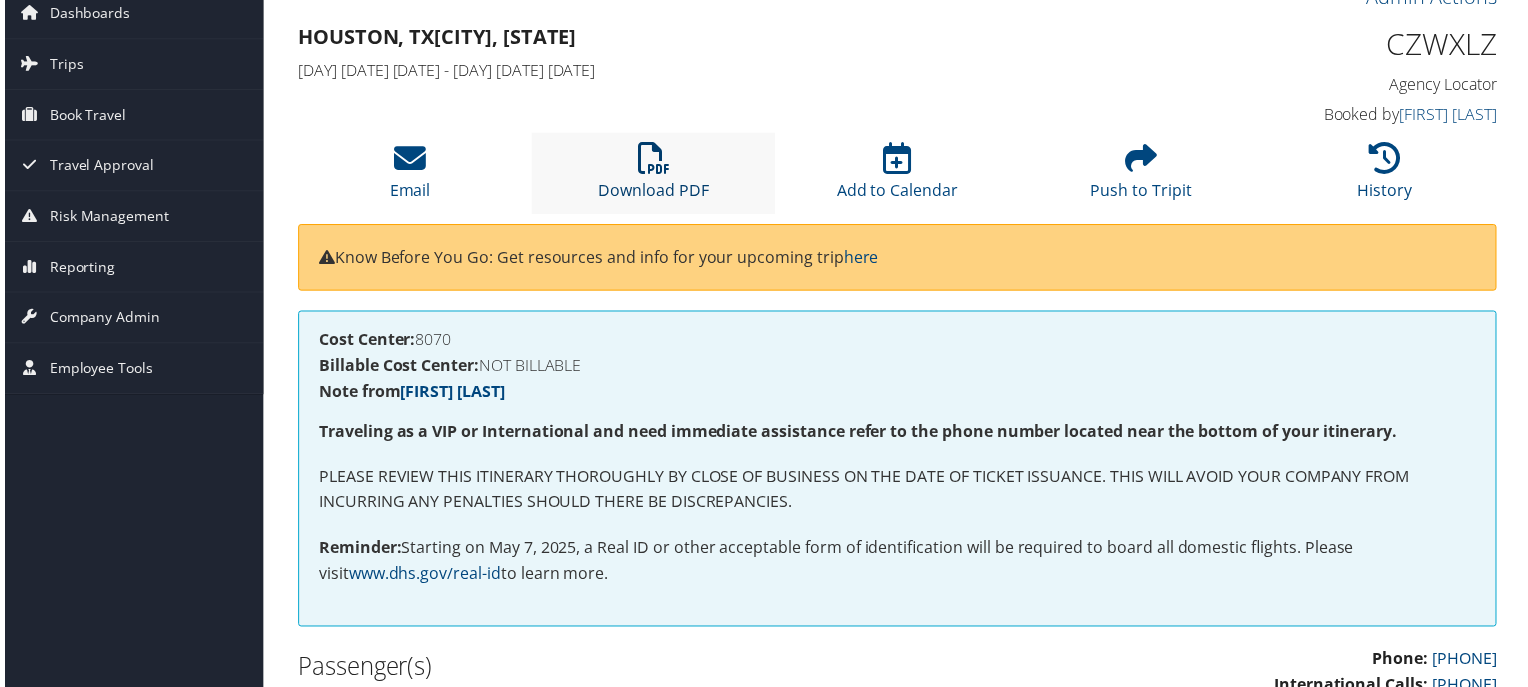 click on "Download PDF" at bounding box center (652, 178) 